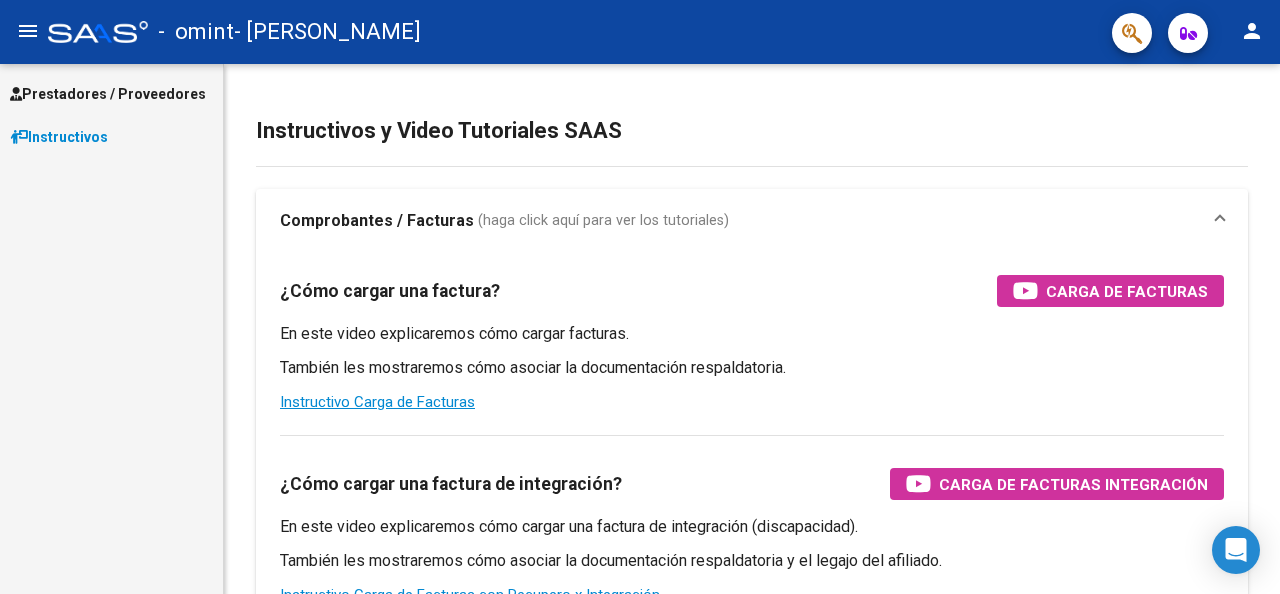scroll, scrollTop: 0, scrollLeft: 0, axis: both 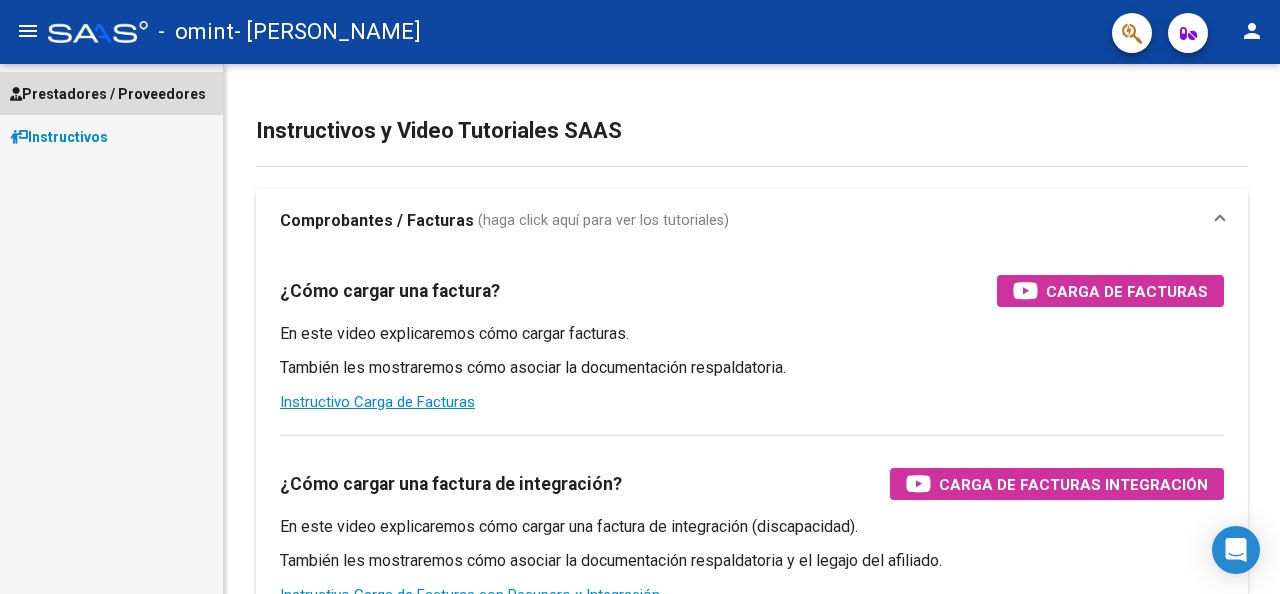click on "Prestadores / Proveedores" at bounding box center [111, 93] 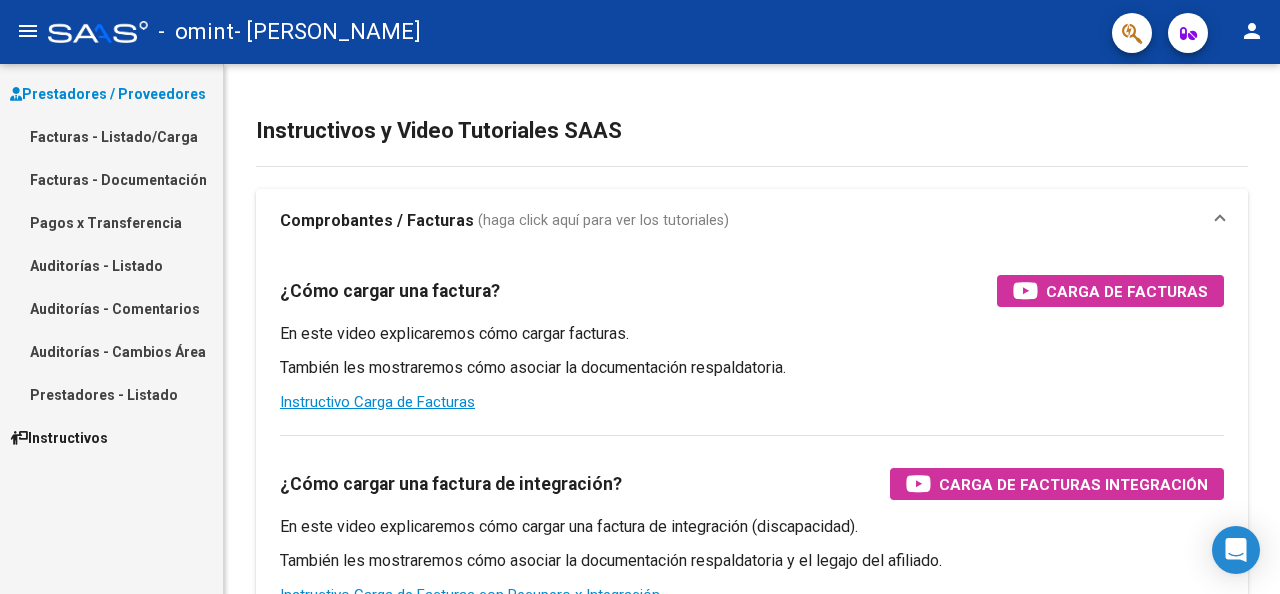 click on "Facturas - Listado/Carga" at bounding box center [111, 136] 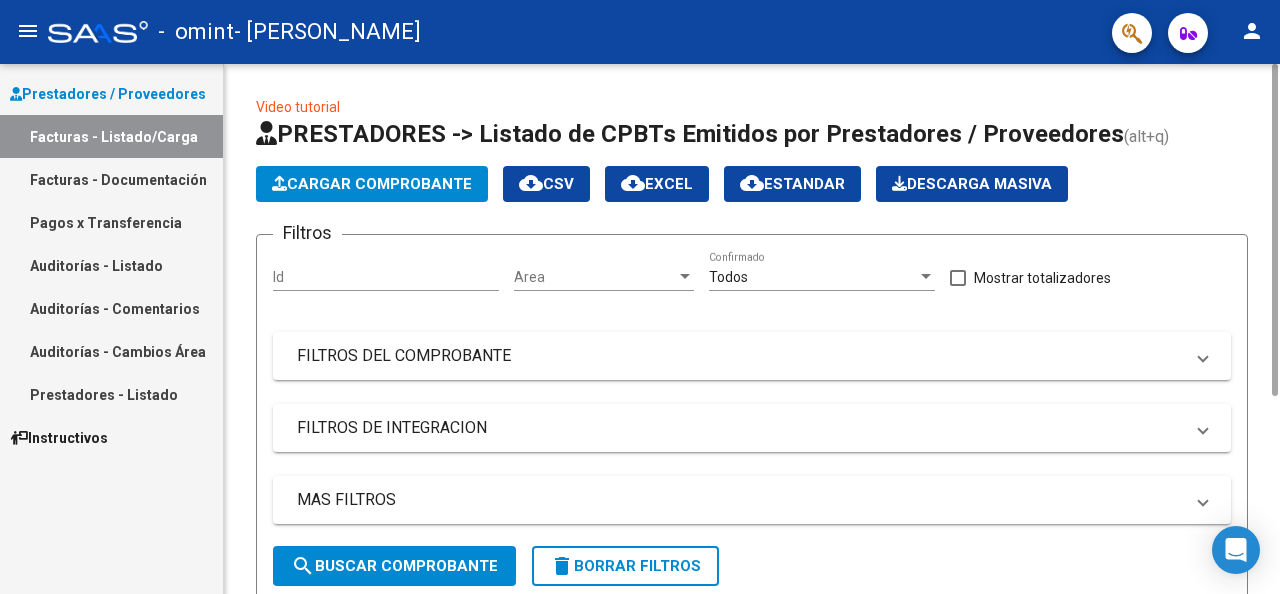 click on "Cargar Comprobante" 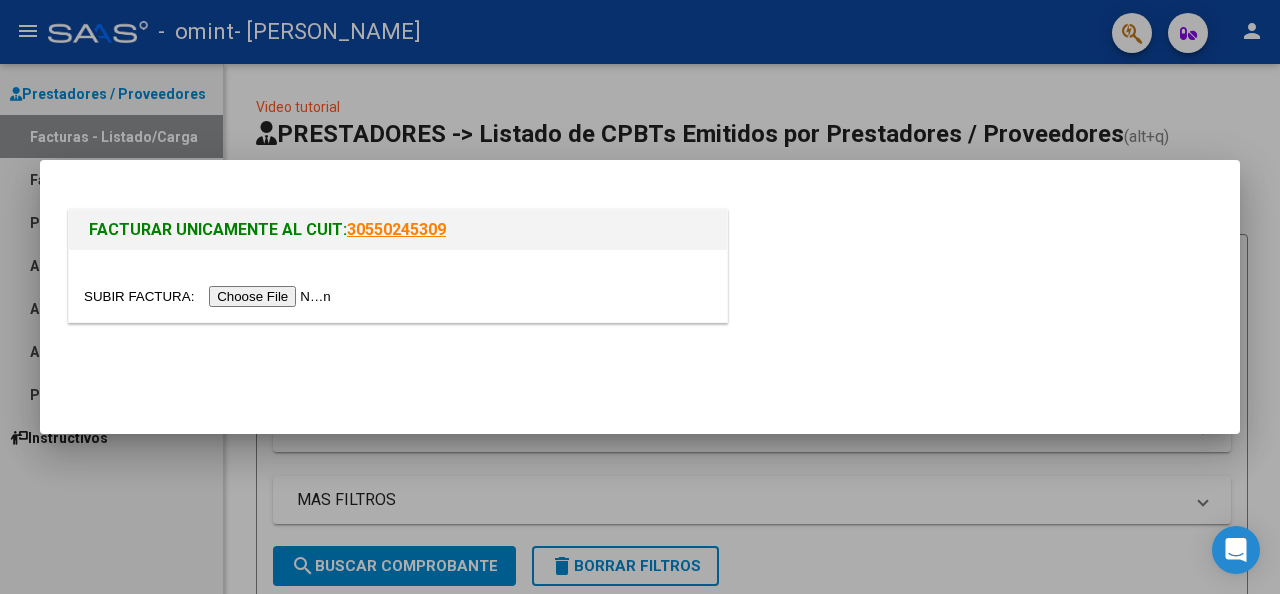 click at bounding box center [210, 296] 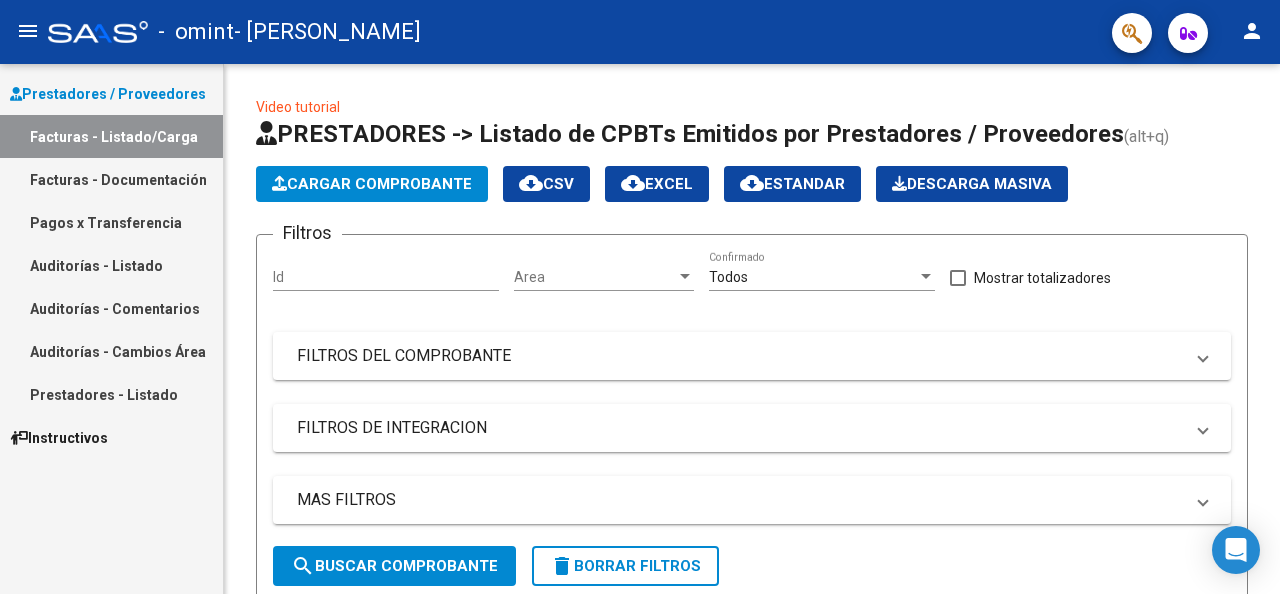 scroll, scrollTop: 483, scrollLeft: 0, axis: vertical 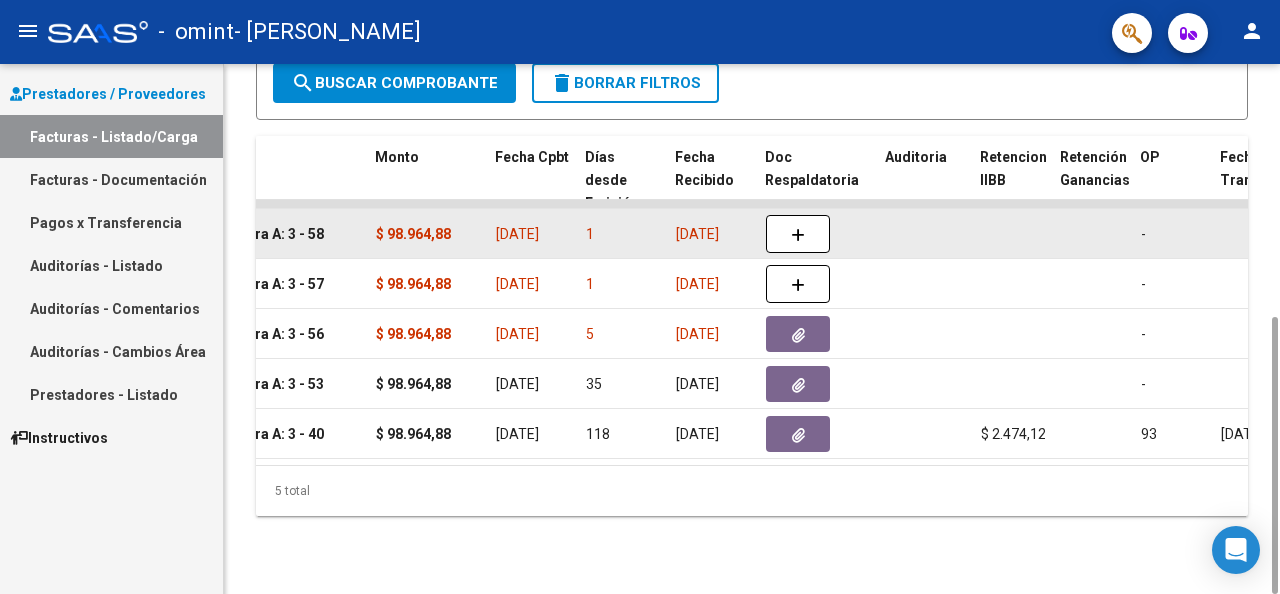 click on "1" 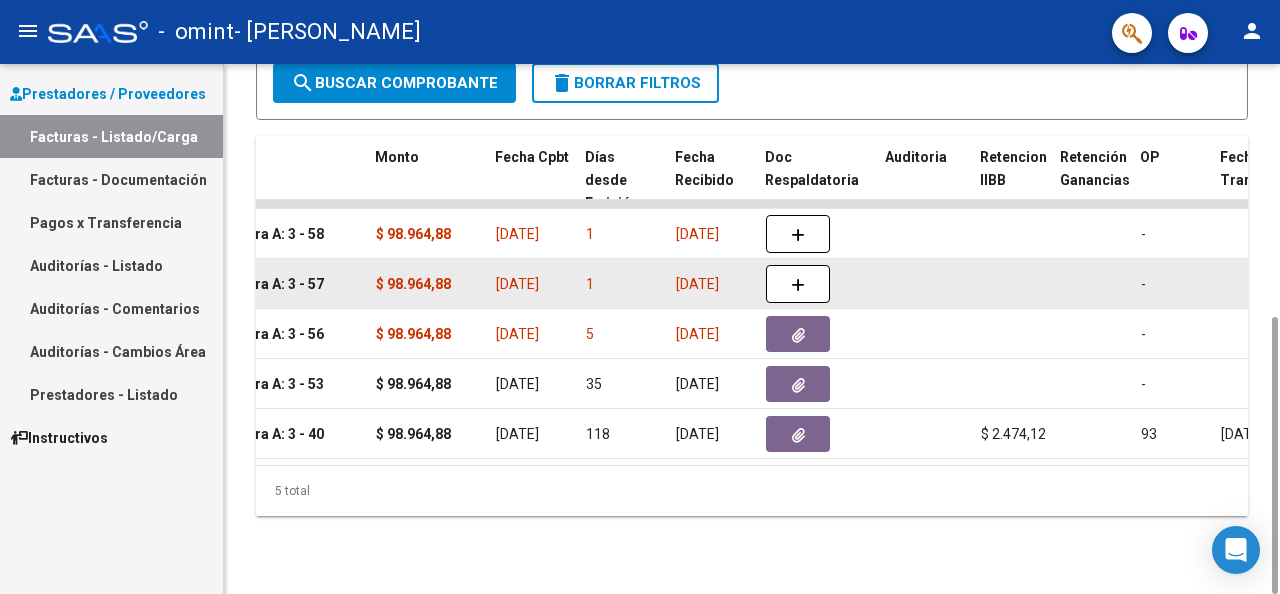 click on "1" 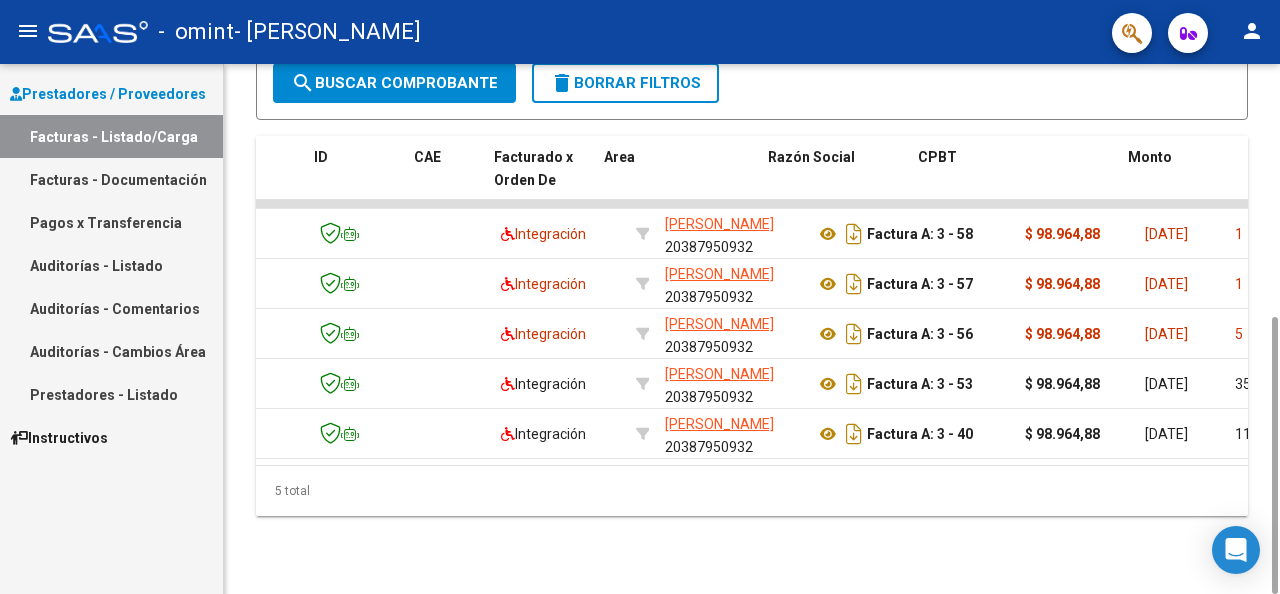 scroll, scrollTop: 0, scrollLeft: 0, axis: both 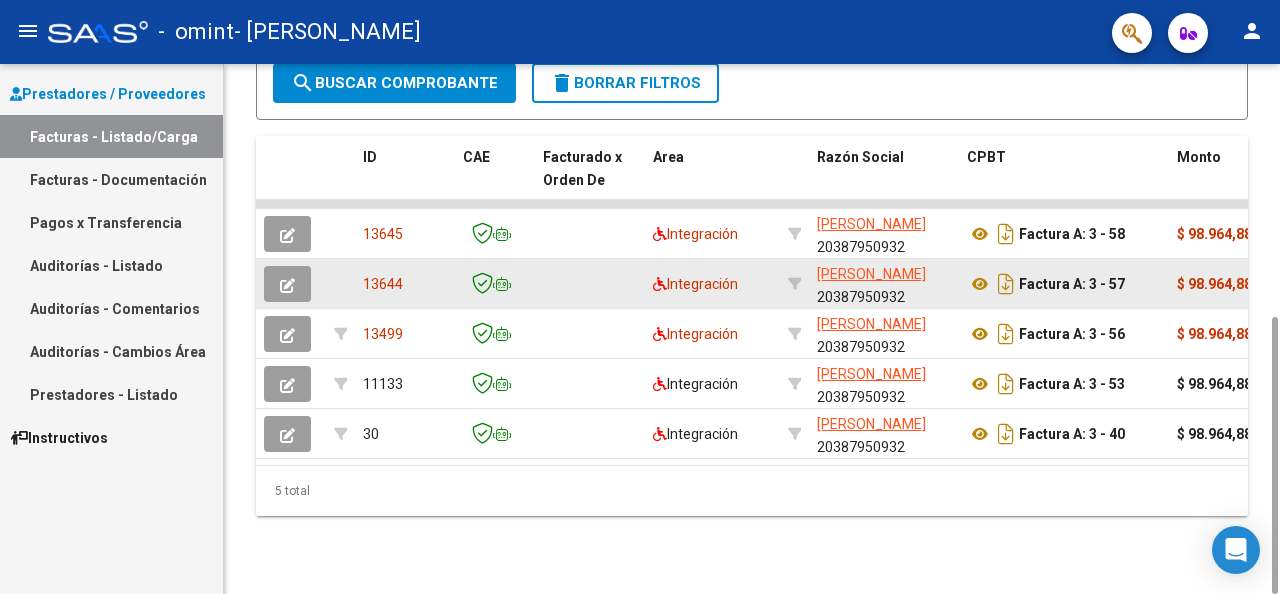 click 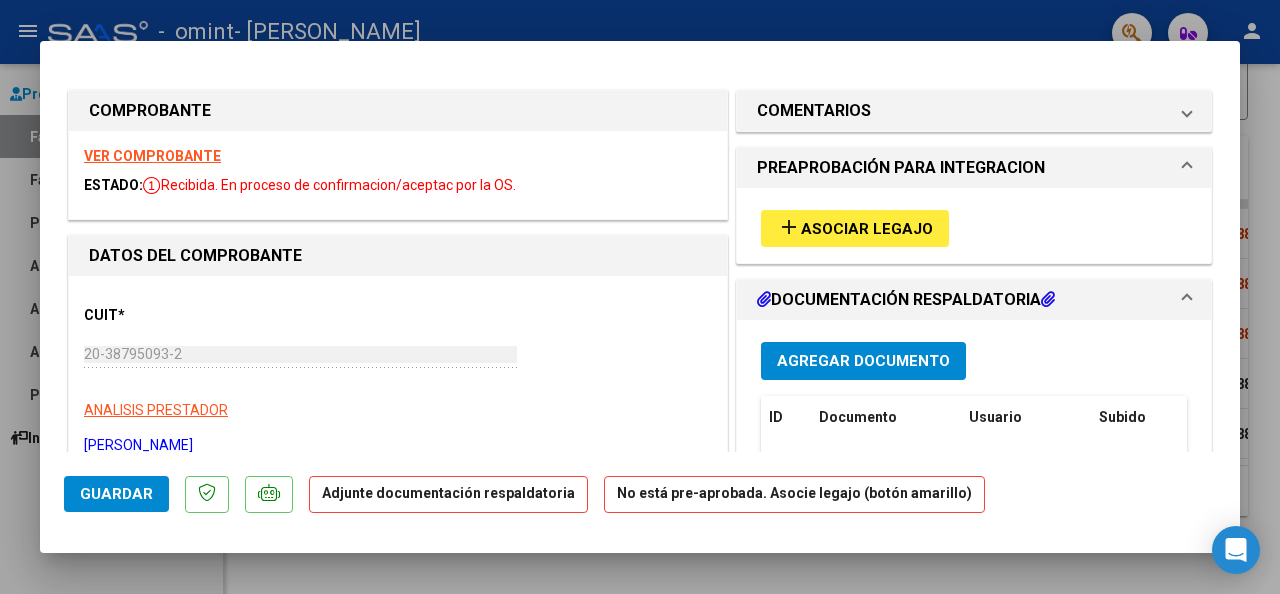 click on "add Asociar Legajo" at bounding box center (870, 213) 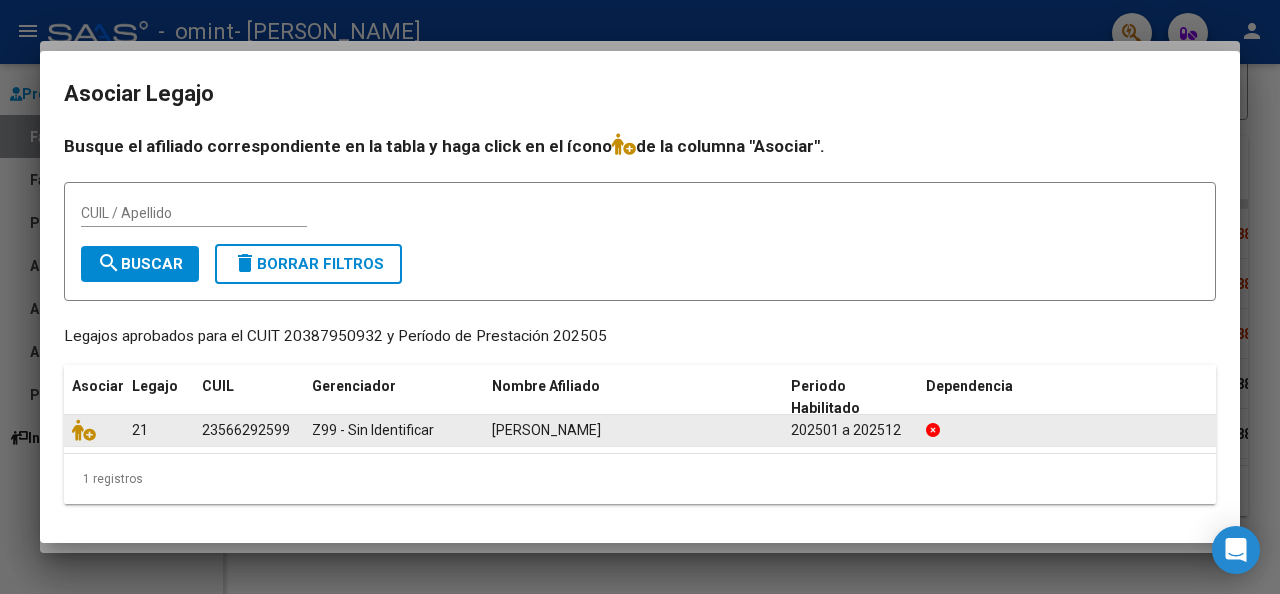 drag, startPoint x: 578, startPoint y: 432, endPoint x: 497, endPoint y: 432, distance: 81 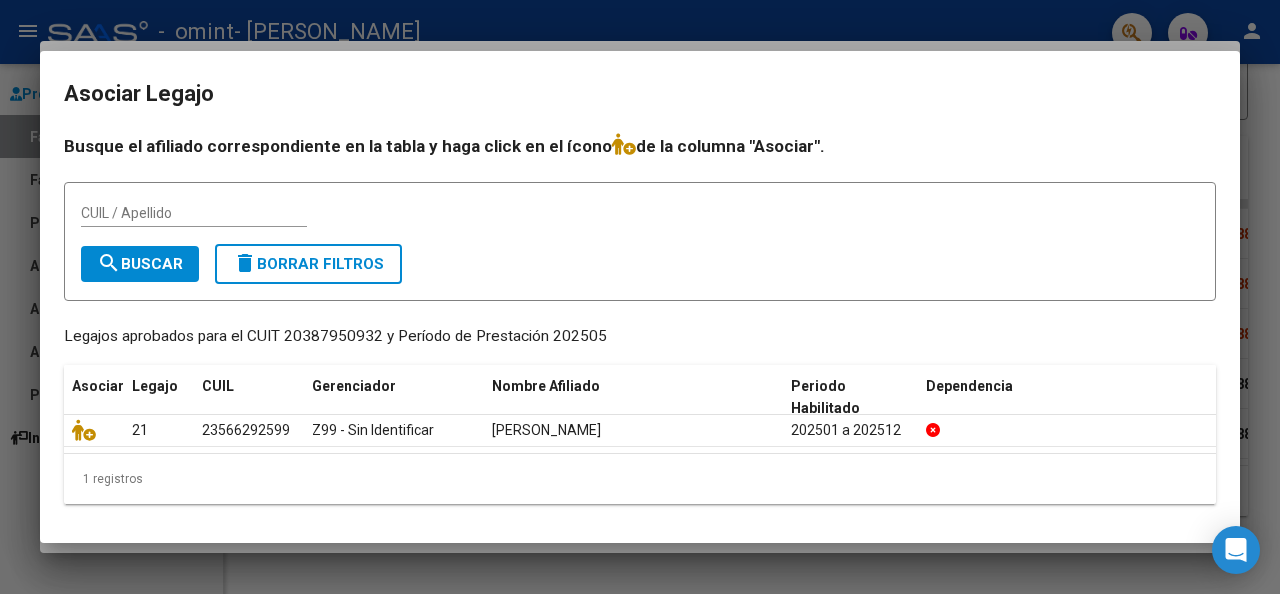 click on "CUIL / Apellido search  Buscar  delete  Borrar Filtros" at bounding box center [640, 241] 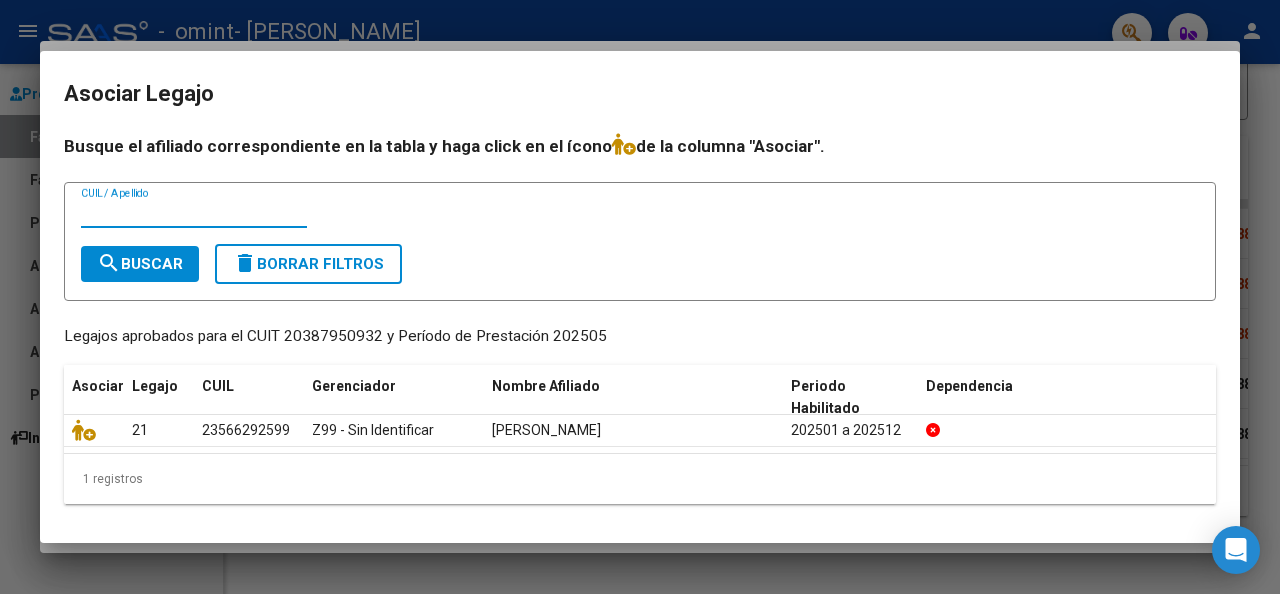 click on "CUIL / Apellido" at bounding box center (194, 213) 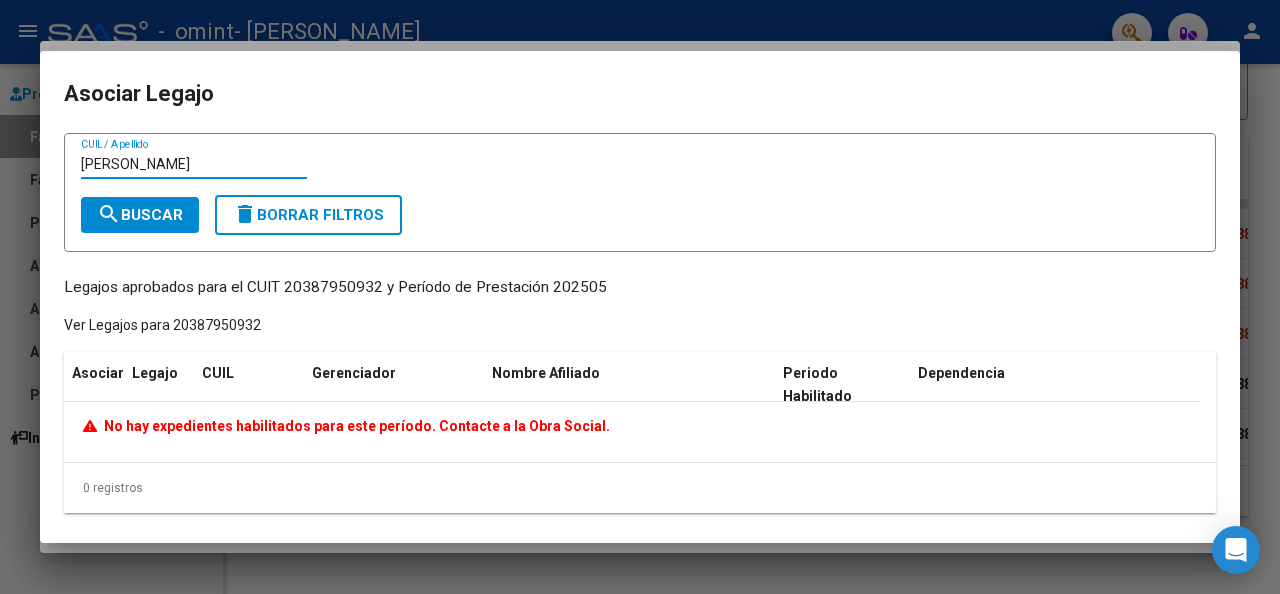 type on "[PERSON_NAME]" 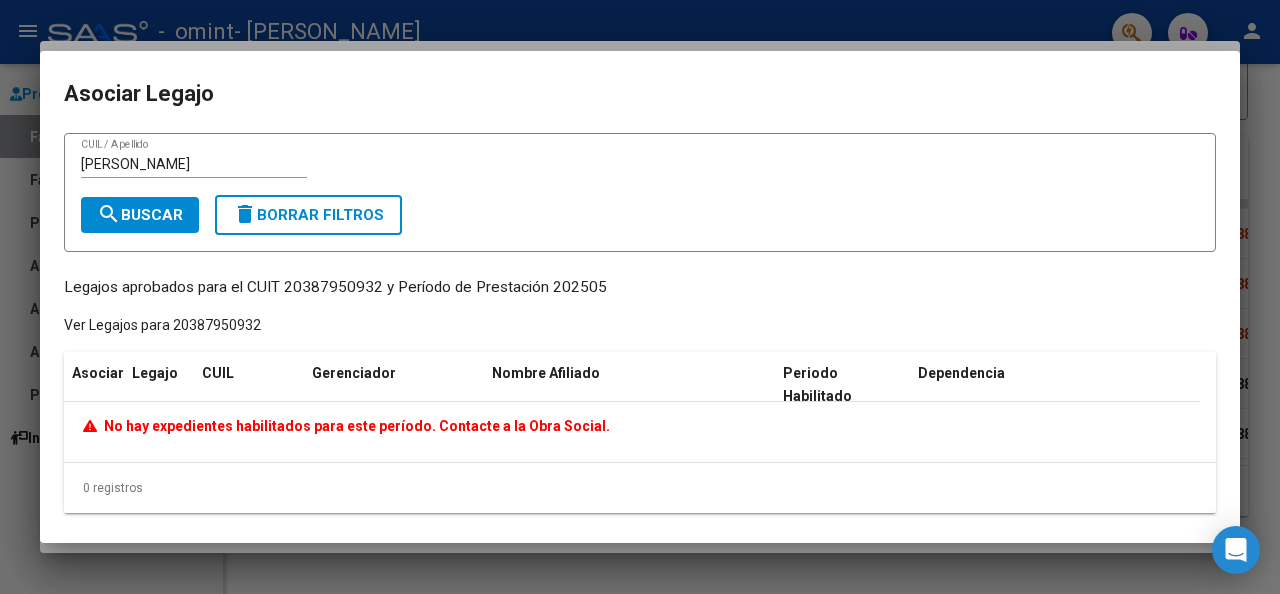 drag, startPoint x: 56, startPoint y: 288, endPoint x: 518, endPoint y: 281, distance: 462.05304 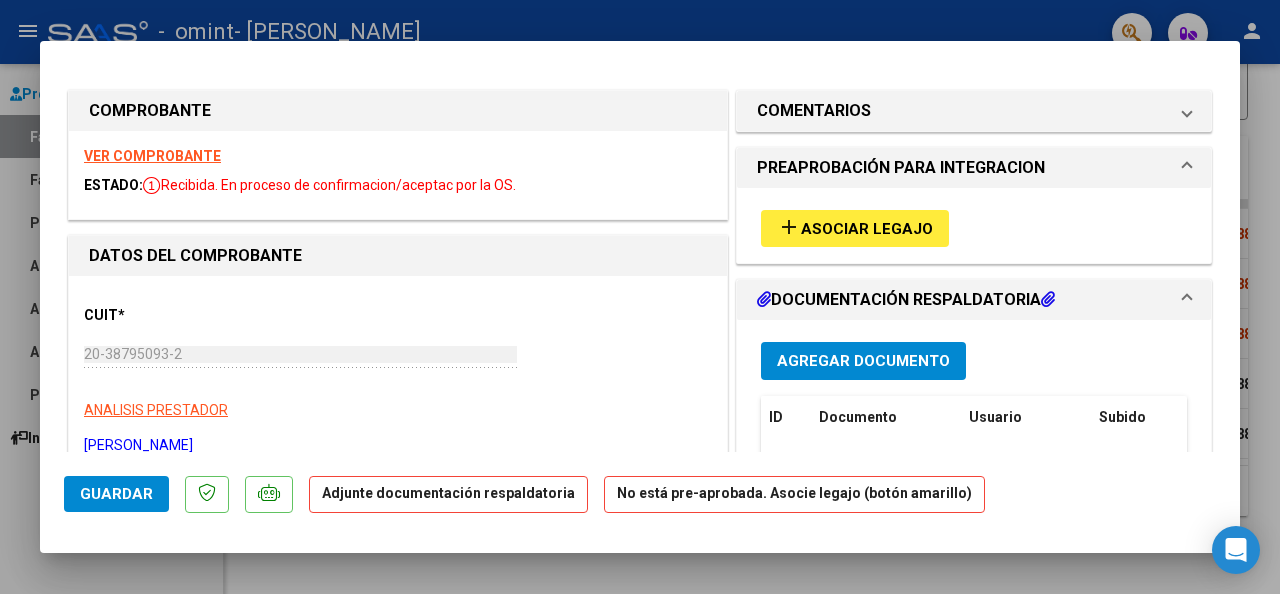 click at bounding box center (640, 297) 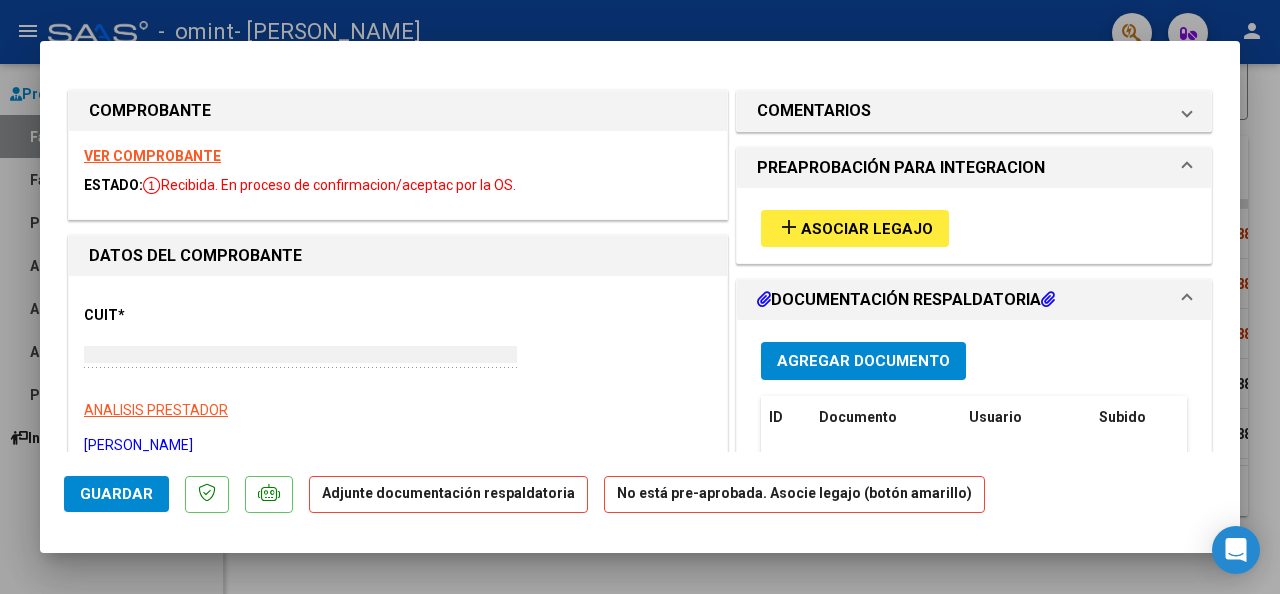 type on "$ 0,00" 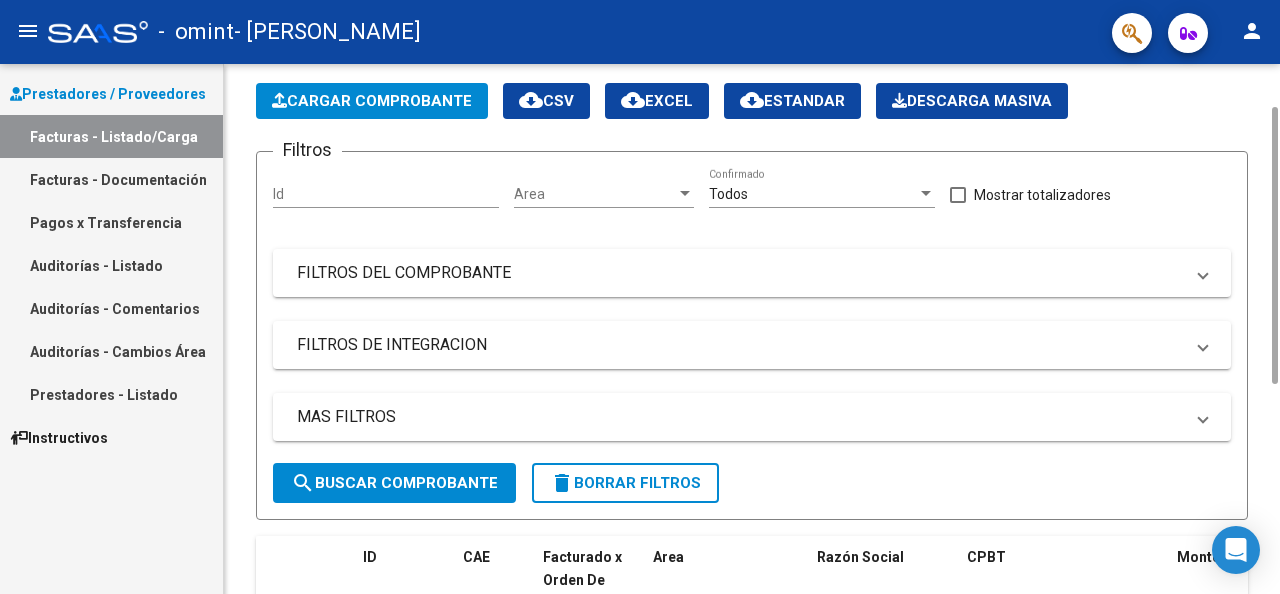 scroll, scrollTop: 0, scrollLeft: 0, axis: both 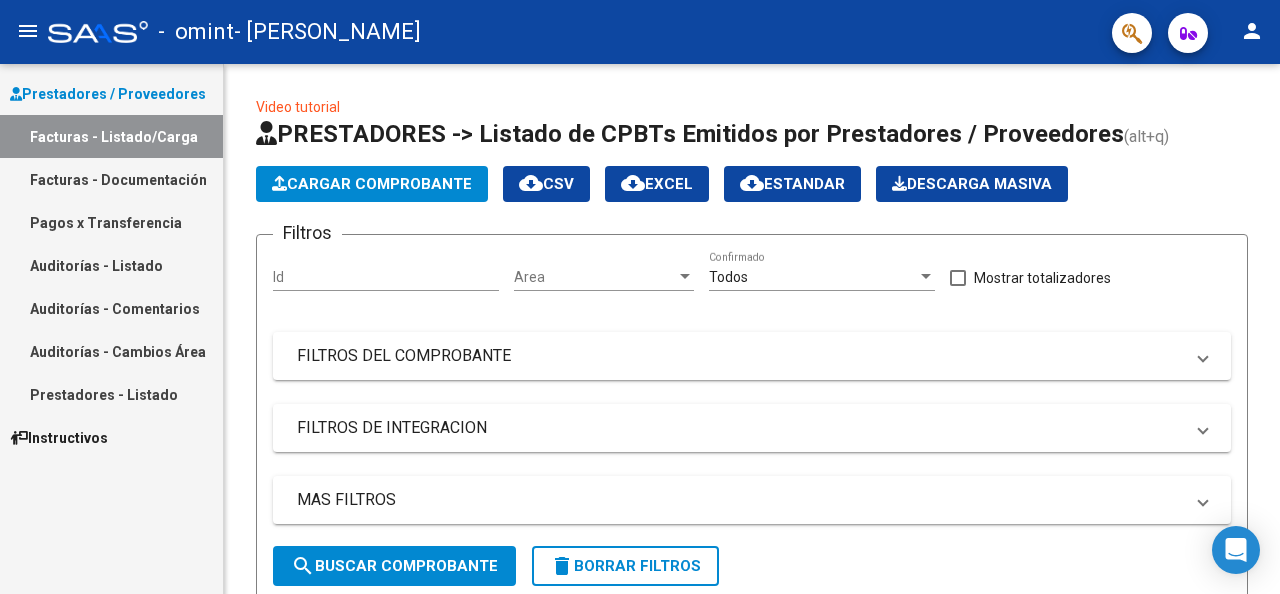click on "Facturas - Documentación" at bounding box center (111, 179) 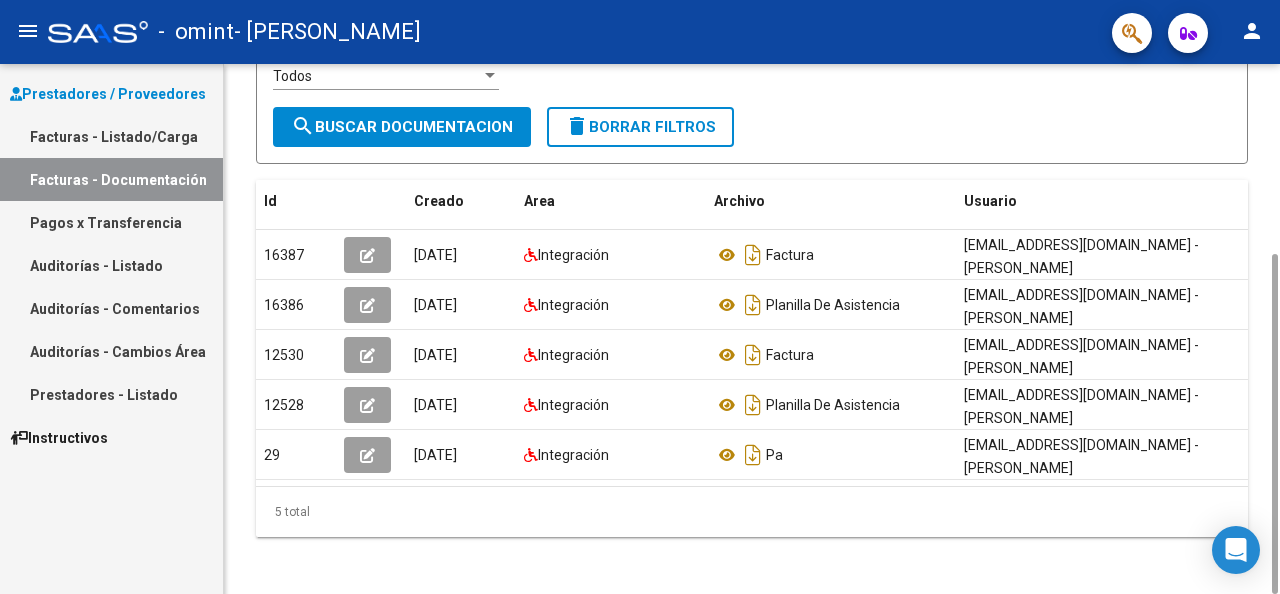 scroll, scrollTop: 0, scrollLeft: 0, axis: both 